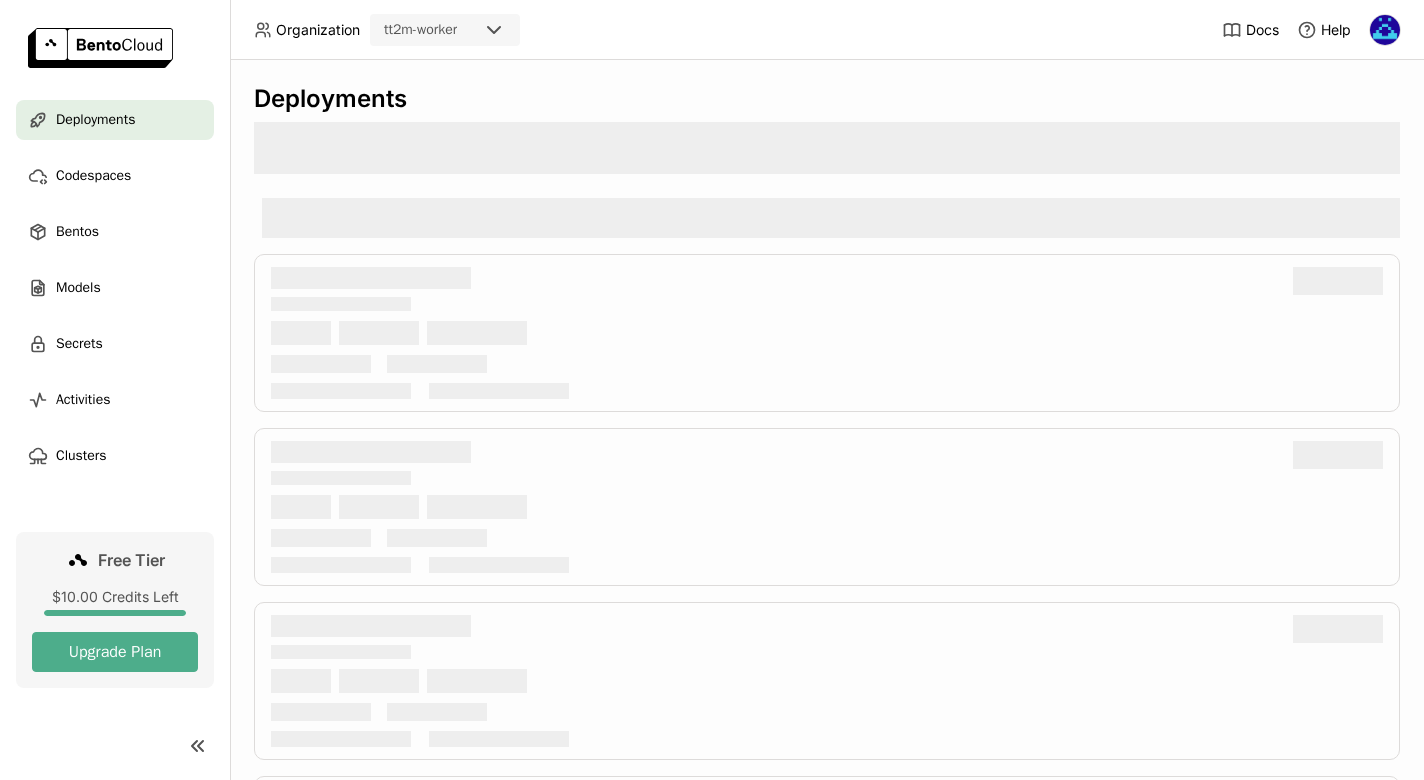 scroll, scrollTop: 0, scrollLeft: 0, axis: both 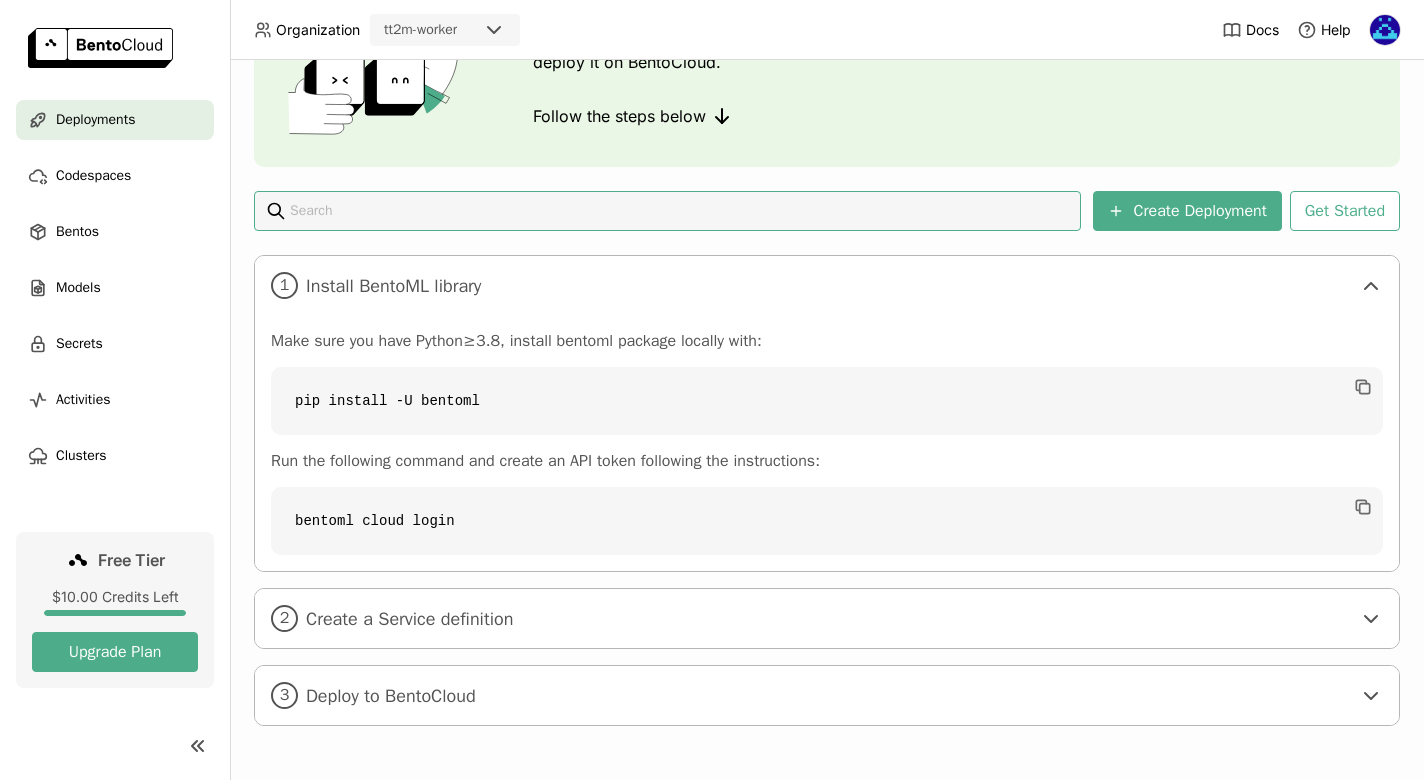 click on "Free Tier" at bounding box center (115, 560) 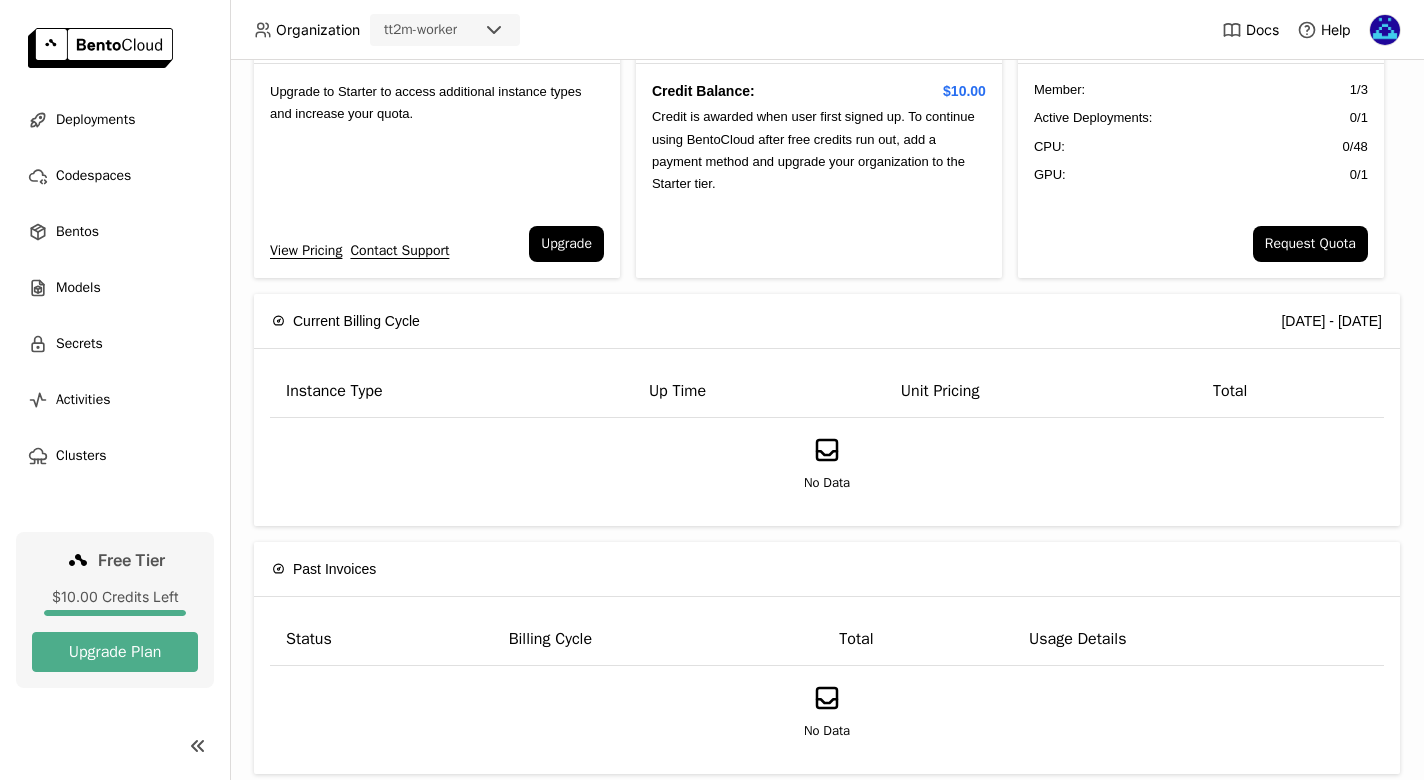 scroll, scrollTop: 0, scrollLeft: 0, axis: both 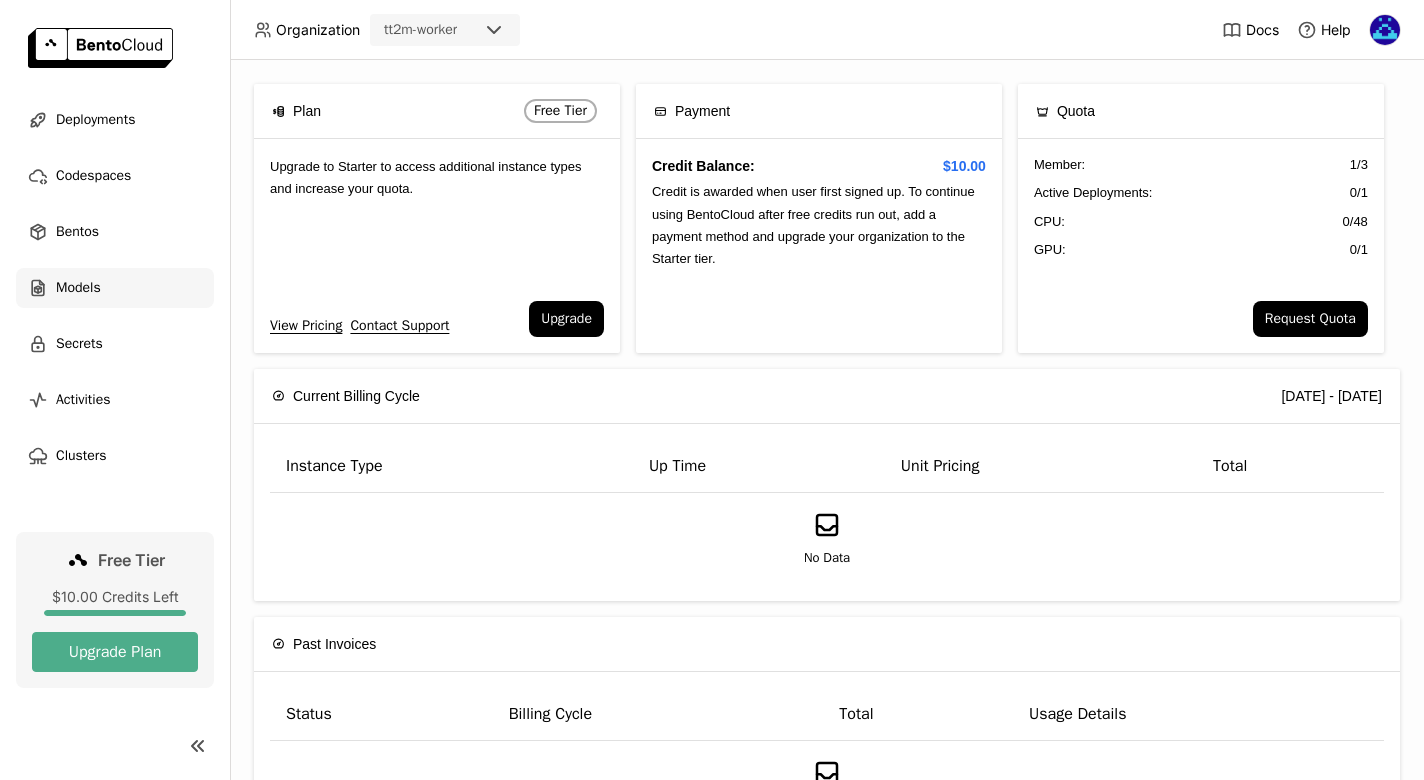 click on "Models" at bounding box center (115, 288) 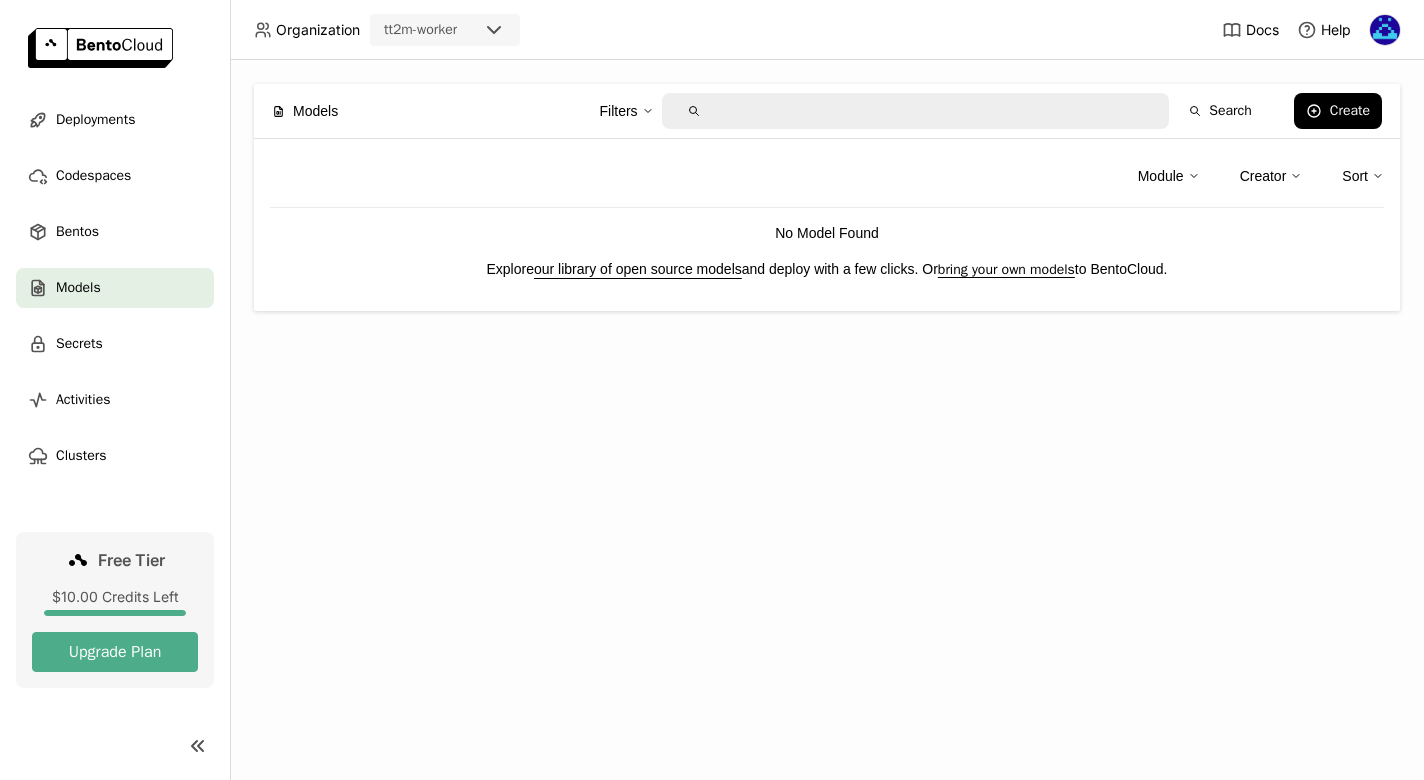 click on "Deployments Codespaces Bentos Models Secrets Activities Clusters" at bounding box center (115, 288) 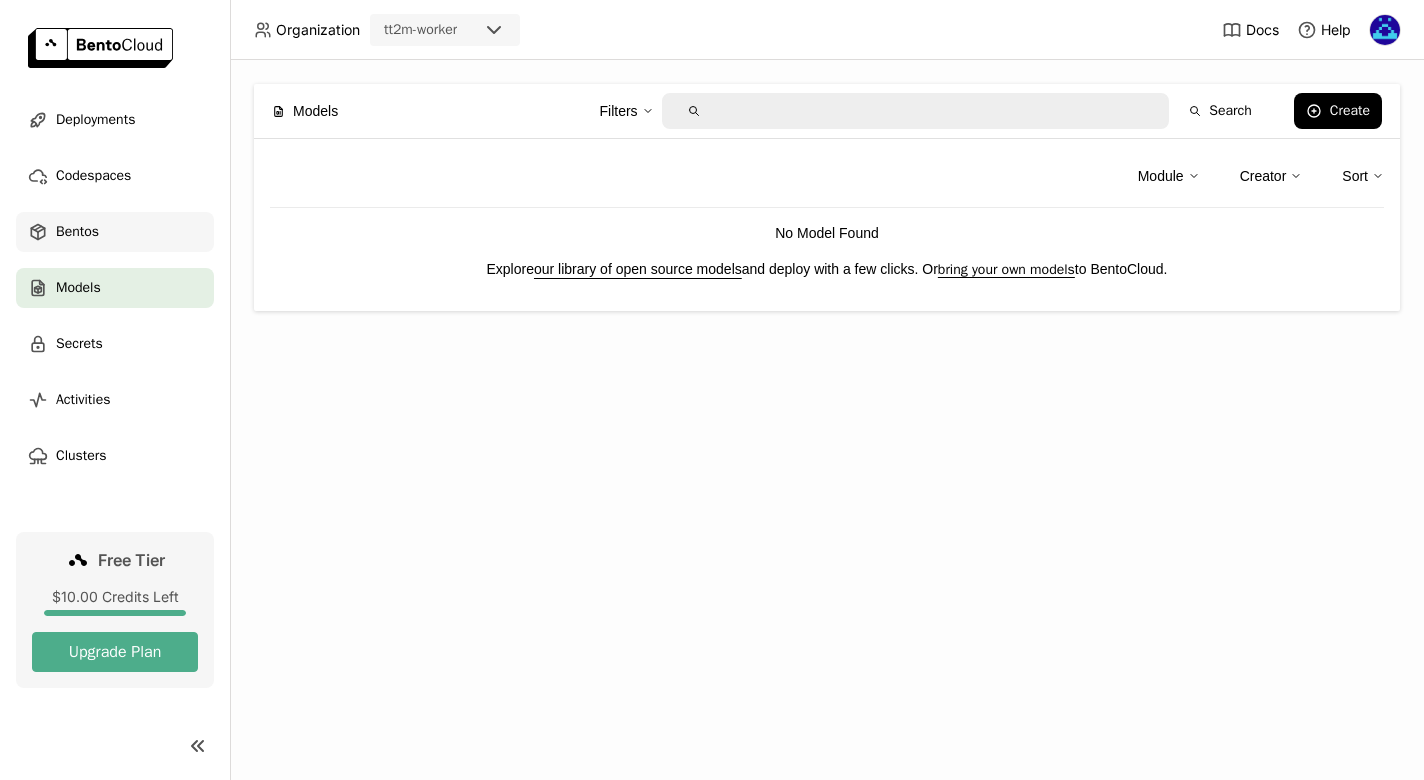click on "Bentos" at bounding box center (115, 232) 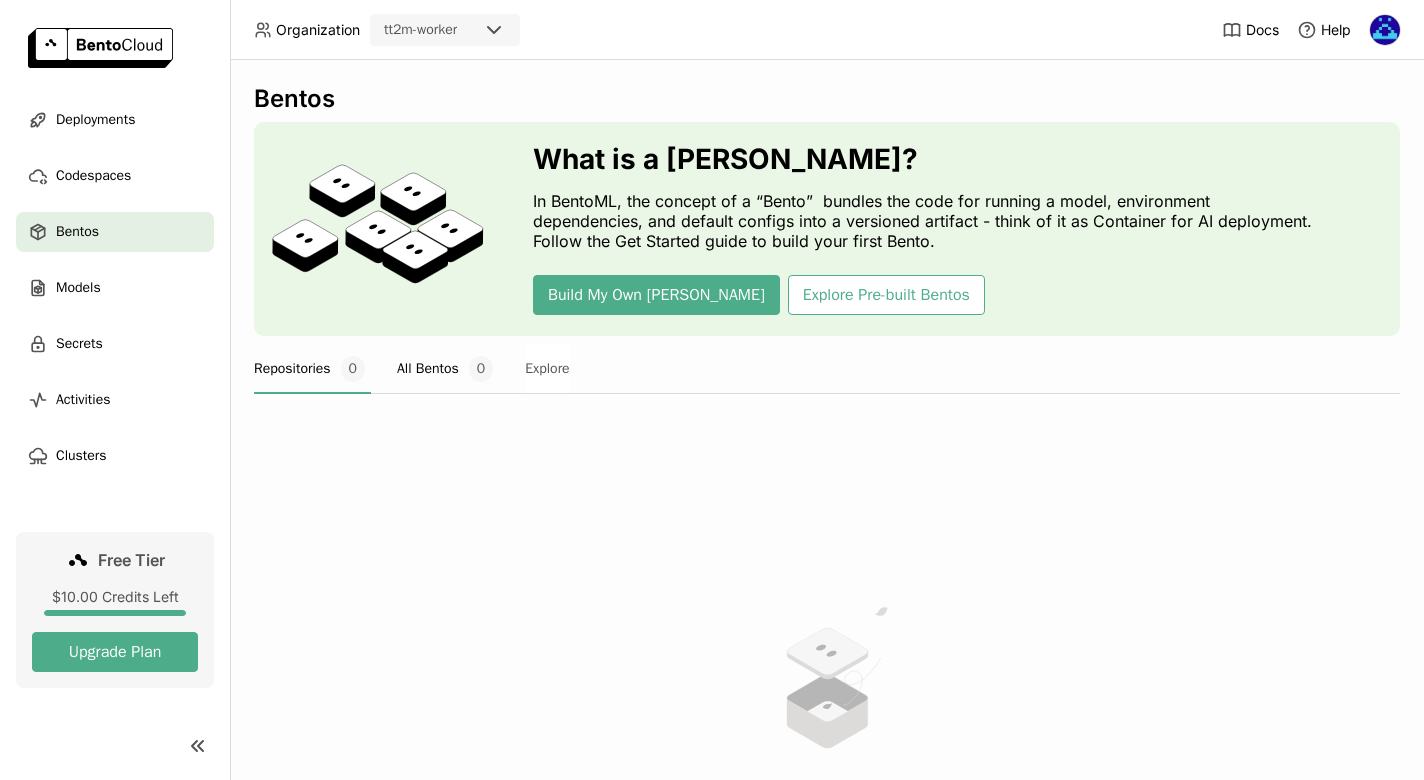 click on "All Bentos 0" at bounding box center [445, 369] 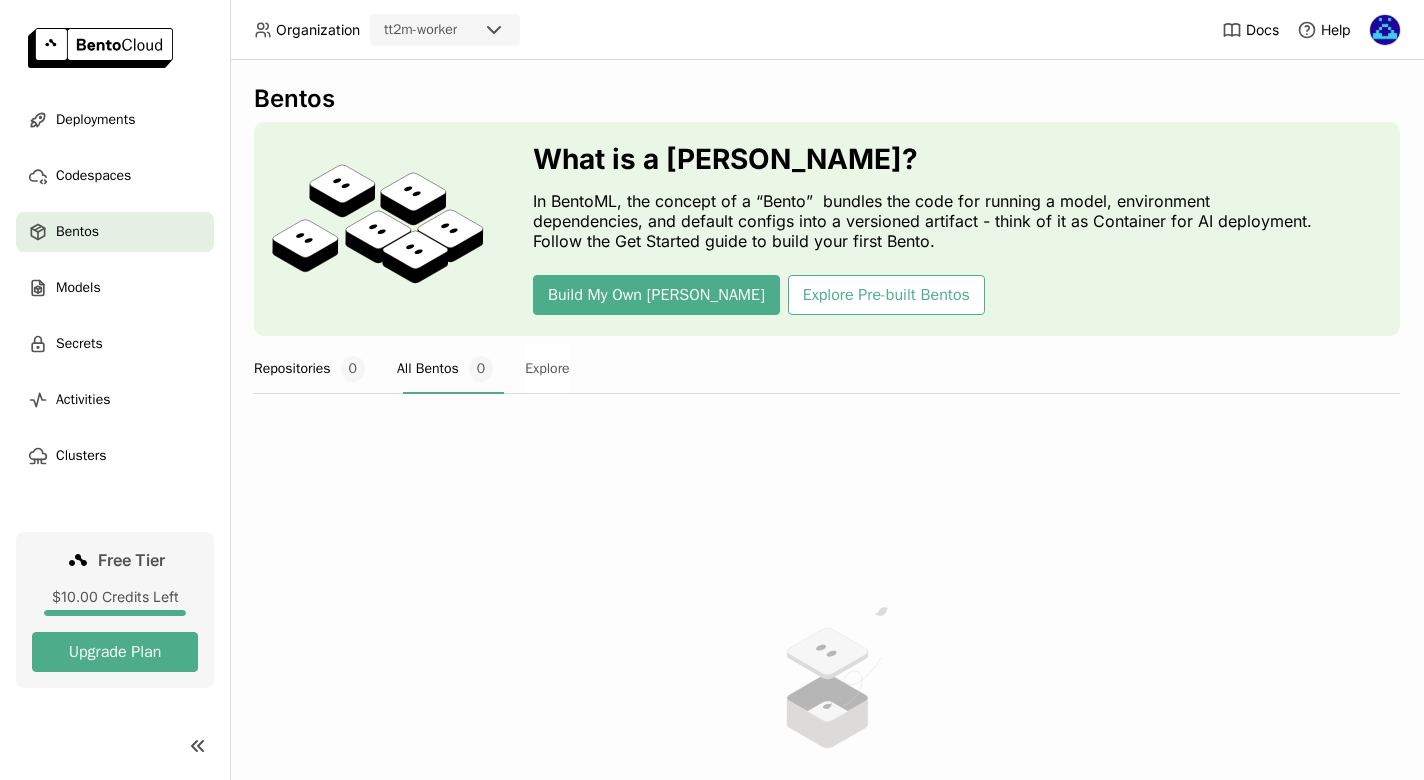click on "0" at bounding box center [353, 369] 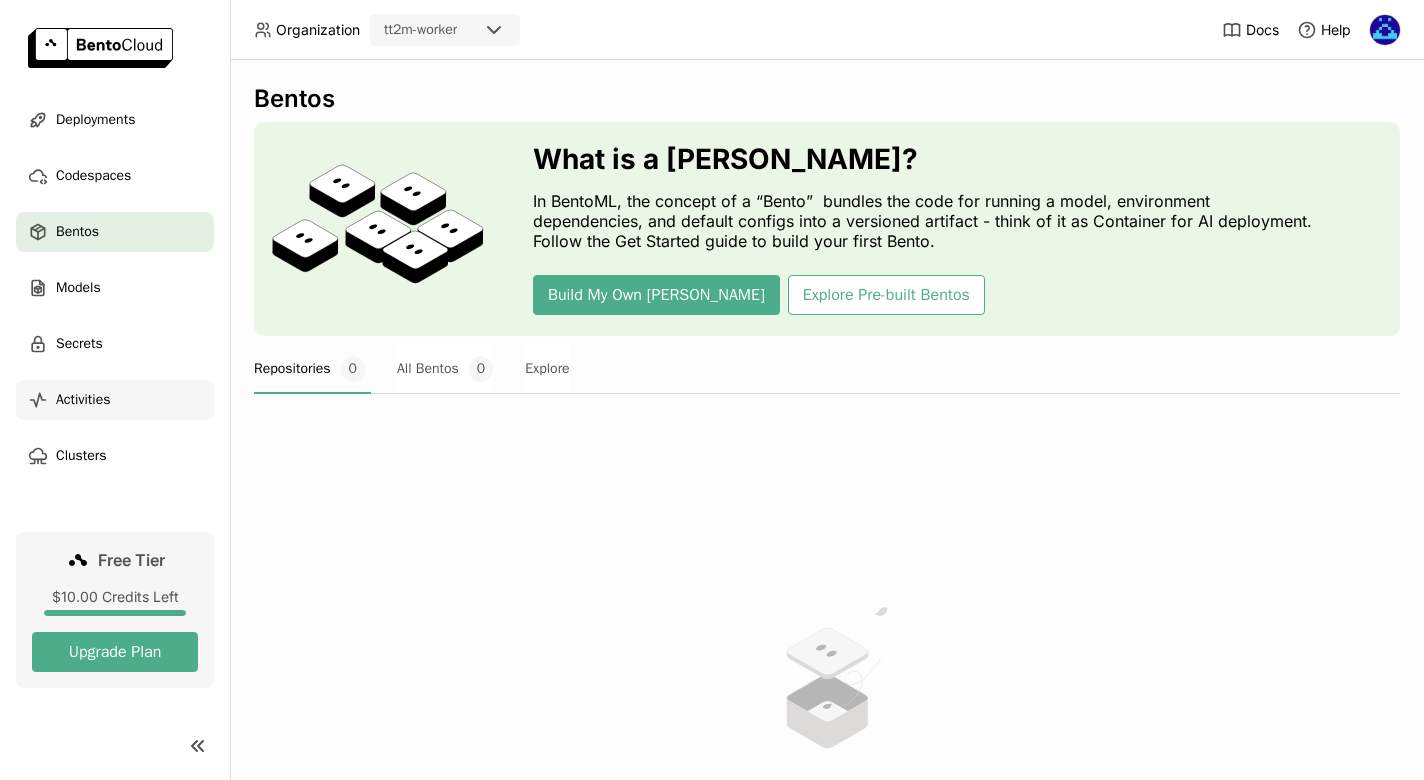 click on "Activities" at bounding box center [115, 400] 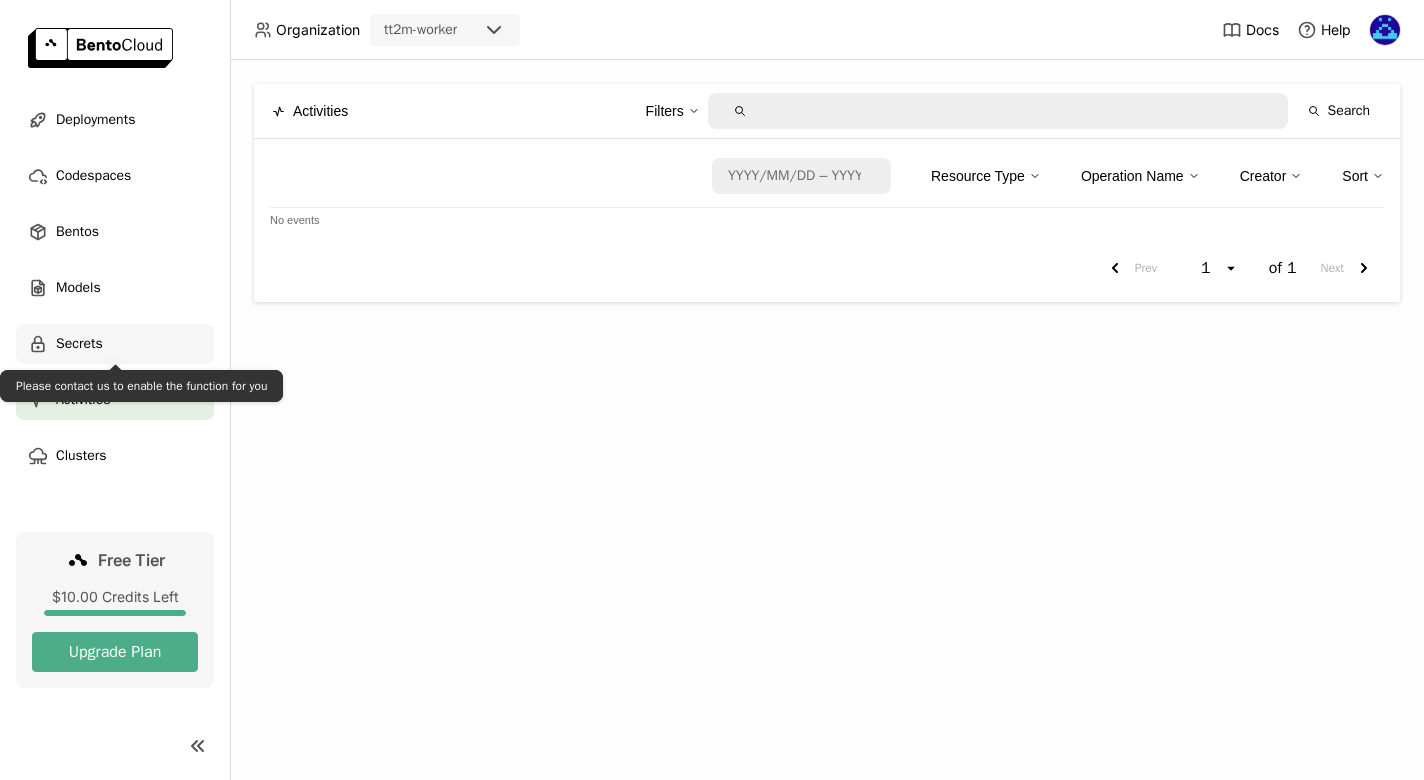 click on "Secrets" at bounding box center (115, 344) 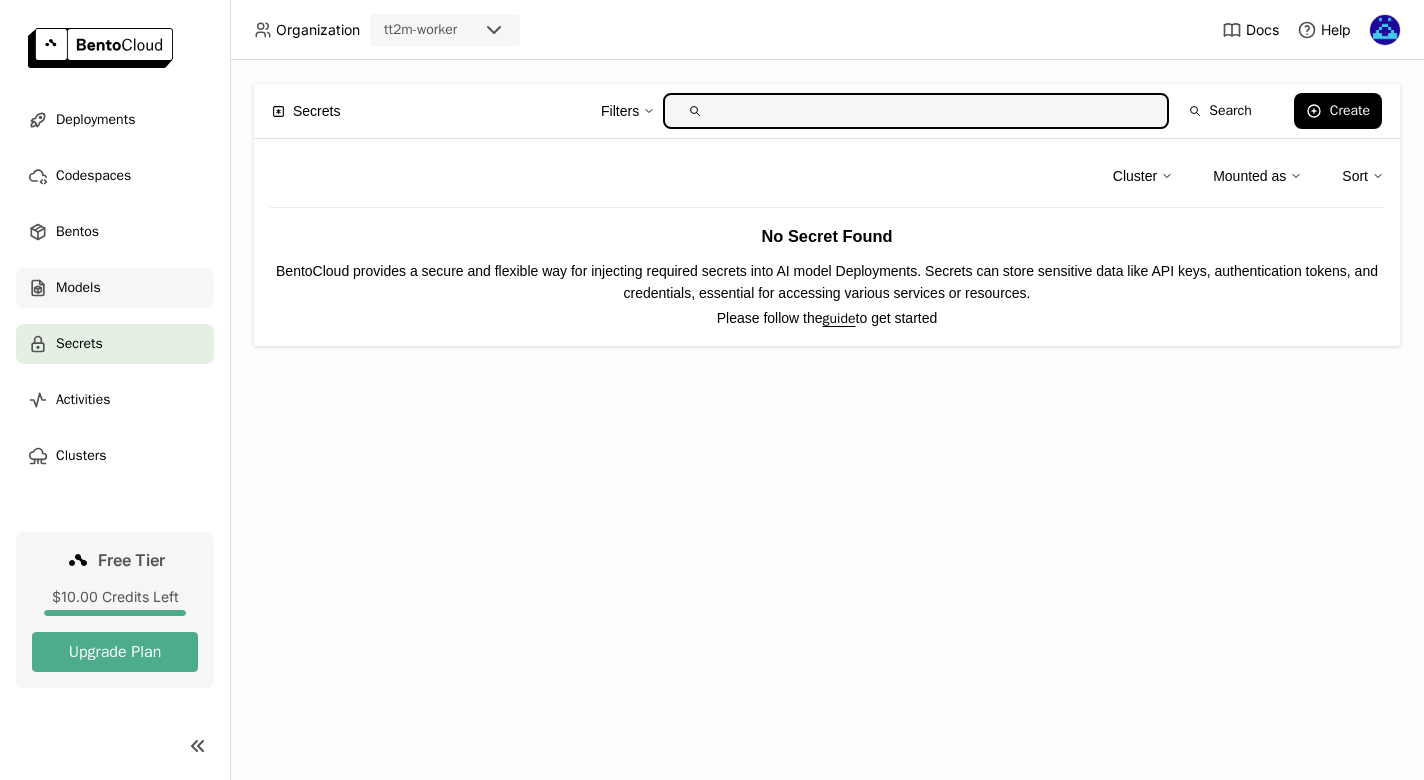 click on "Models" at bounding box center (115, 288) 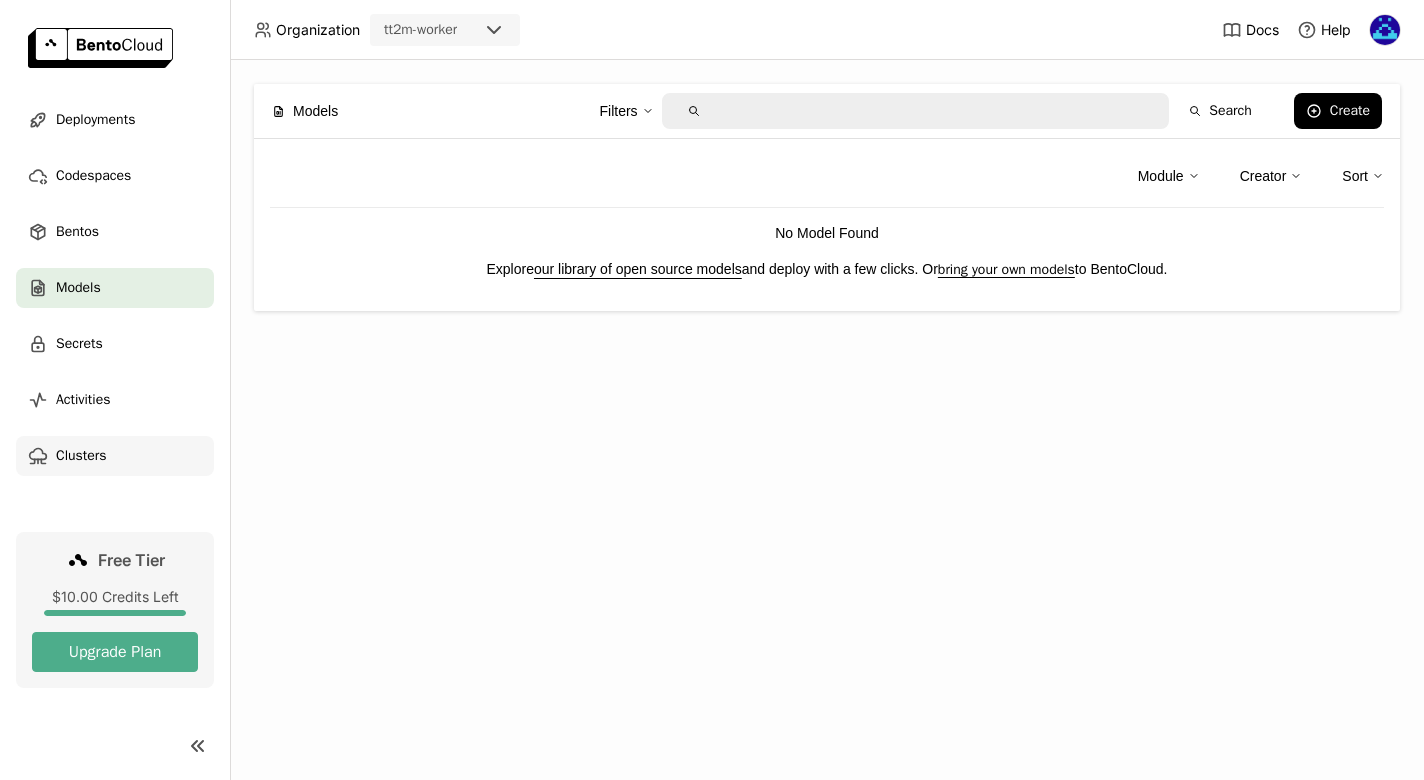 click on "Clusters" at bounding box center (81, 456) 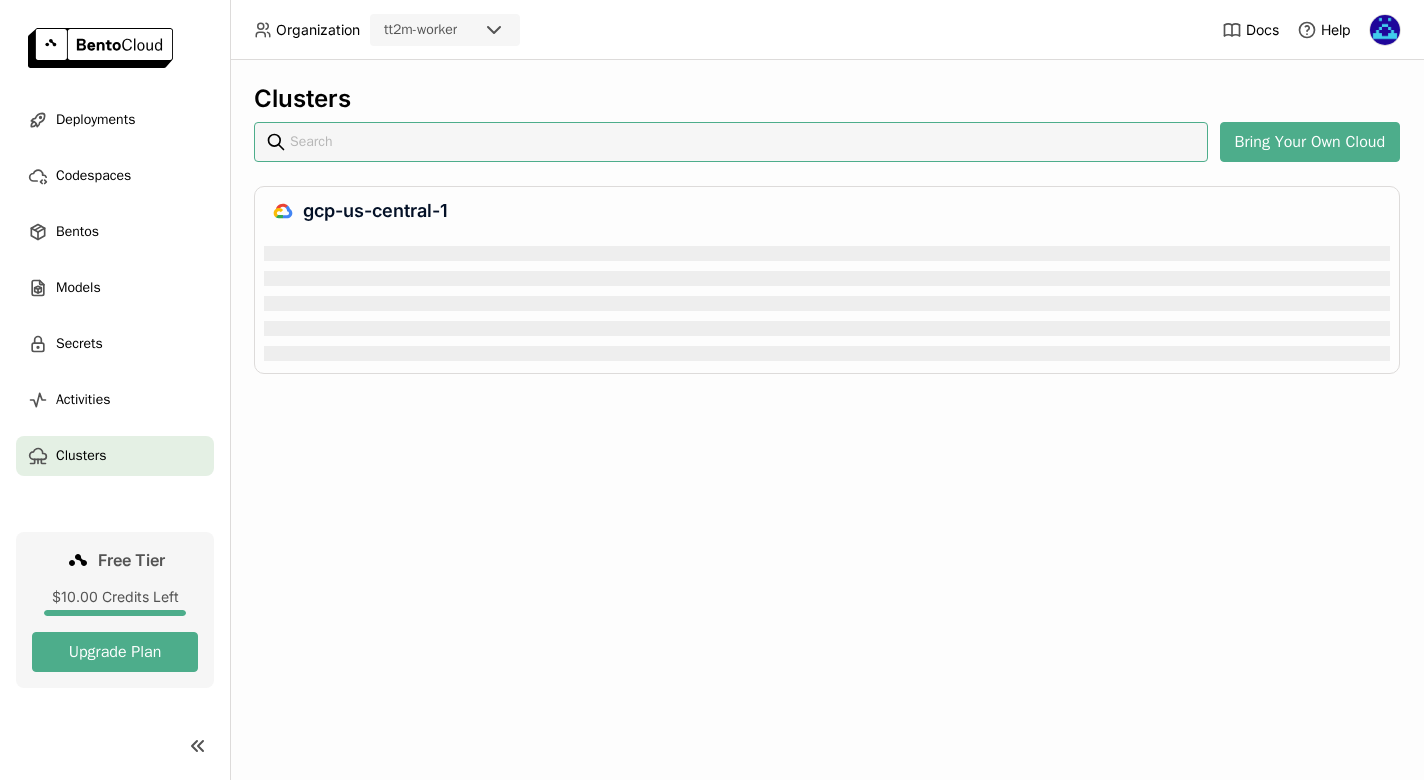 scroll, scrollTop: 0, scrollLeft: 0, axis: both 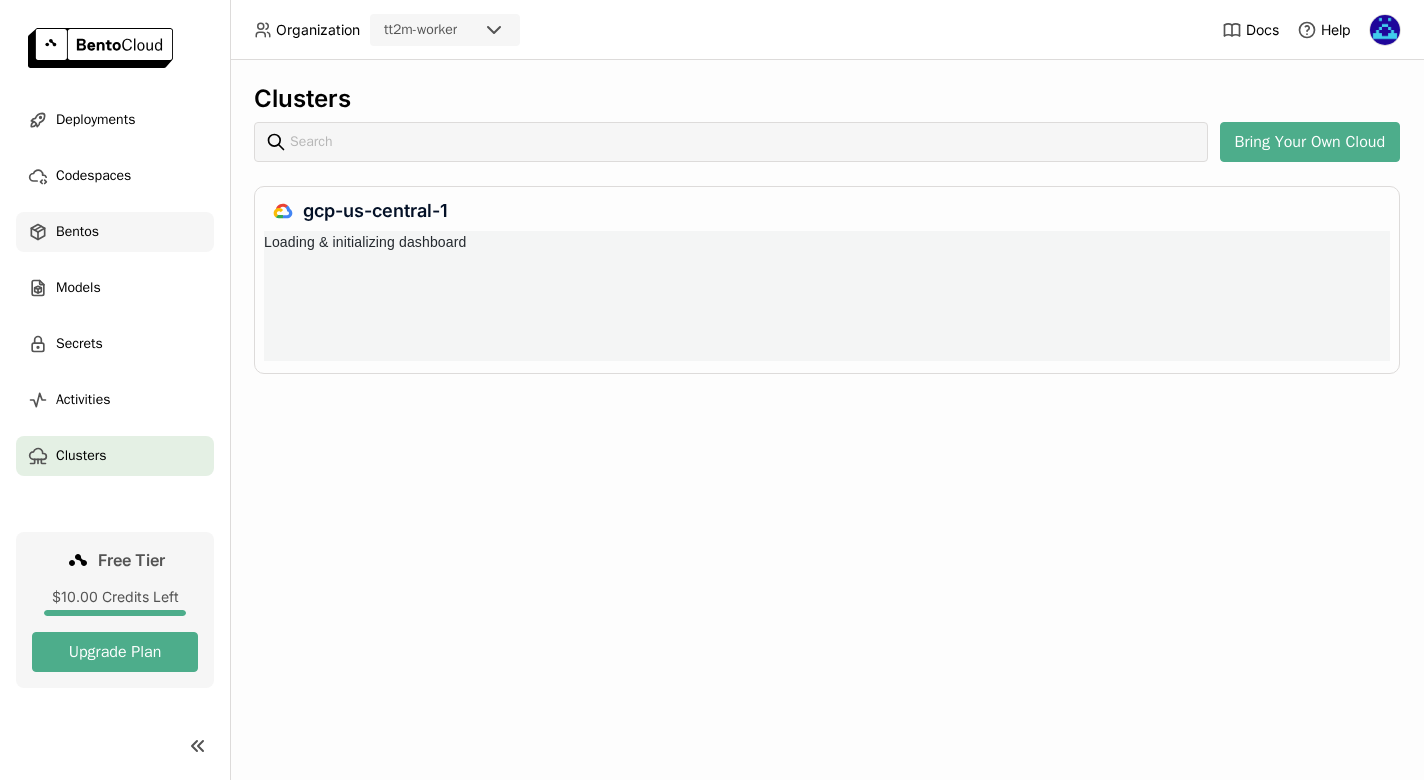 click on "Bentos" at bounding box center (115, 232) 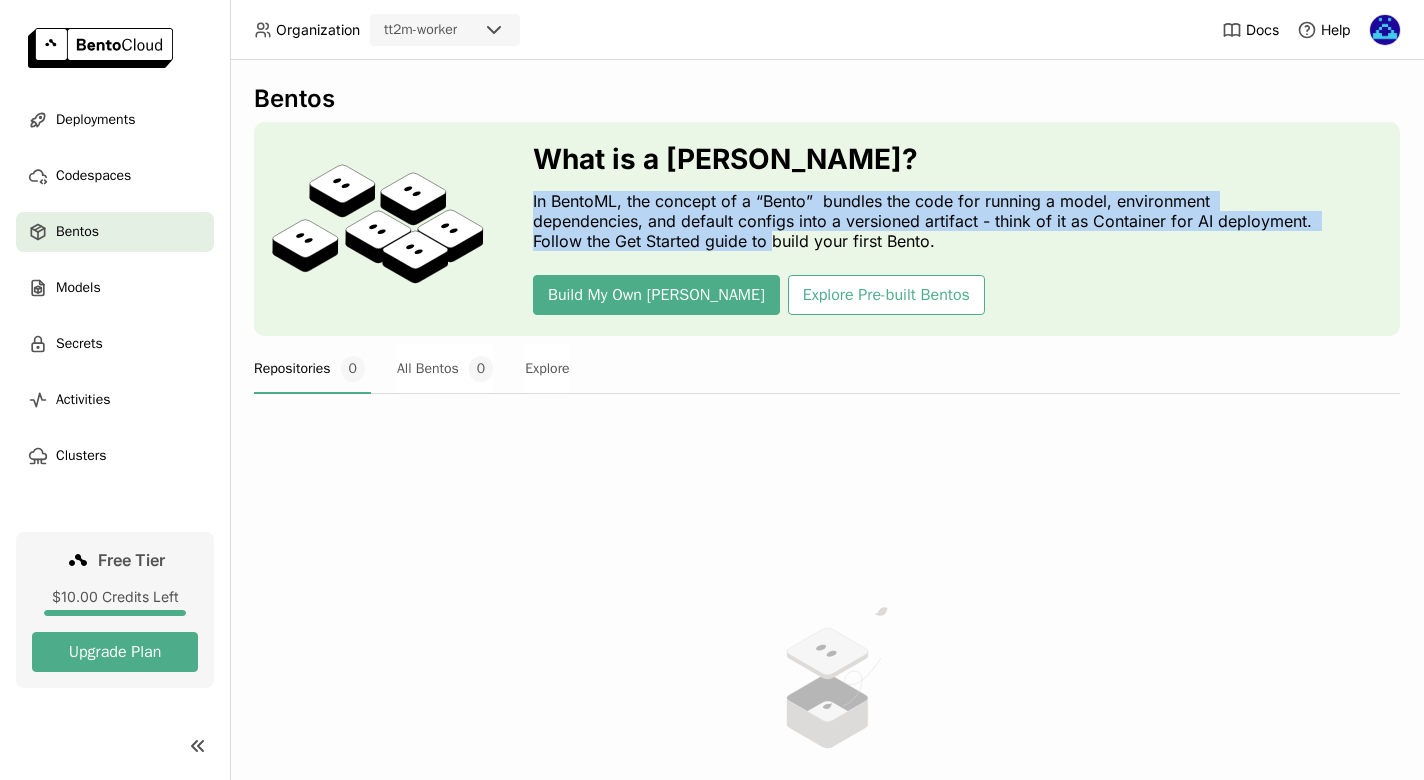 drag, startPoint x: 531, startPoint y: 198, endPoint x: 785, endPoint y: 247, distance: 258.6832 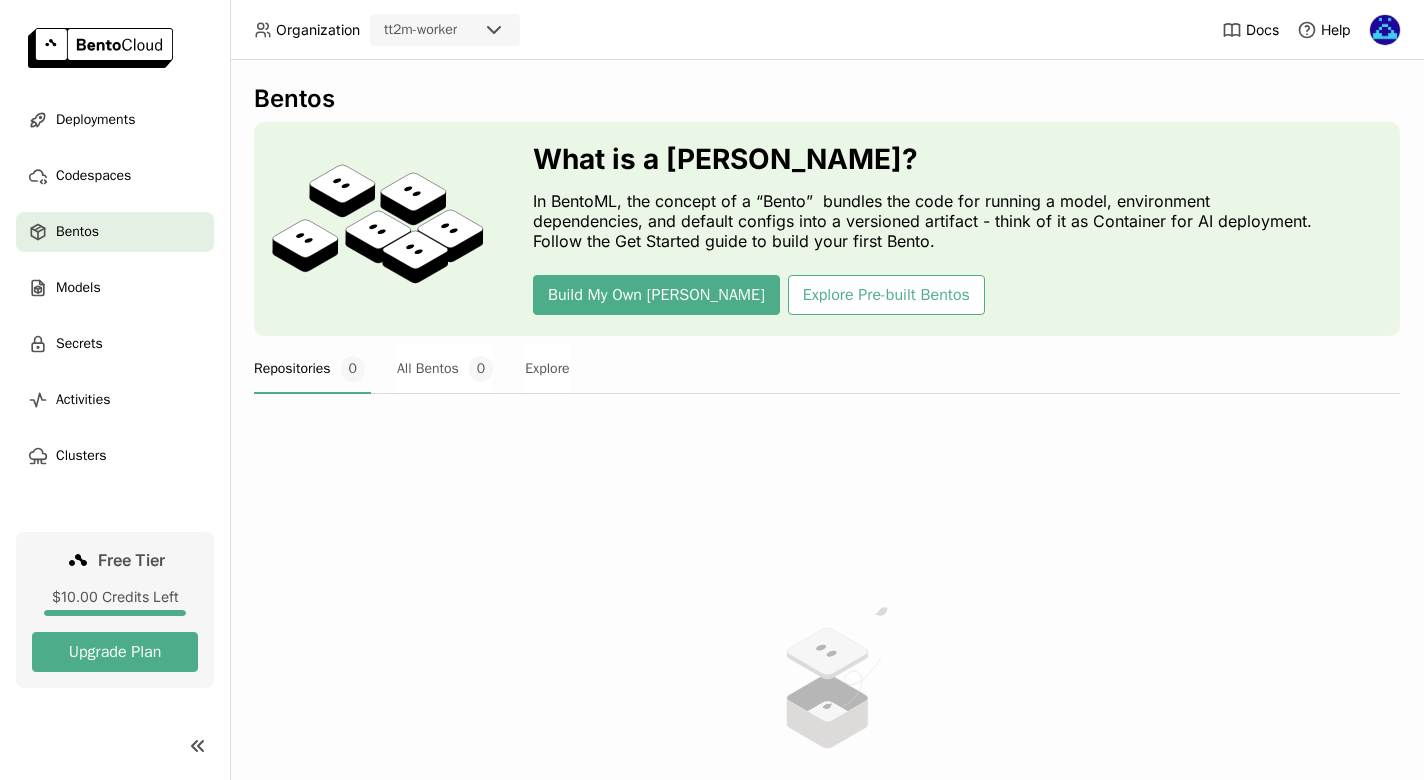 click on "In BentoML, the concept of a “Bento”  bundles the code for running a model, environment dependencies, and default configs into a versioned artifact - think of it as Container for AI deployment. Follow the Get Started guide to build your first Bento." at bounding box center [928, 221] 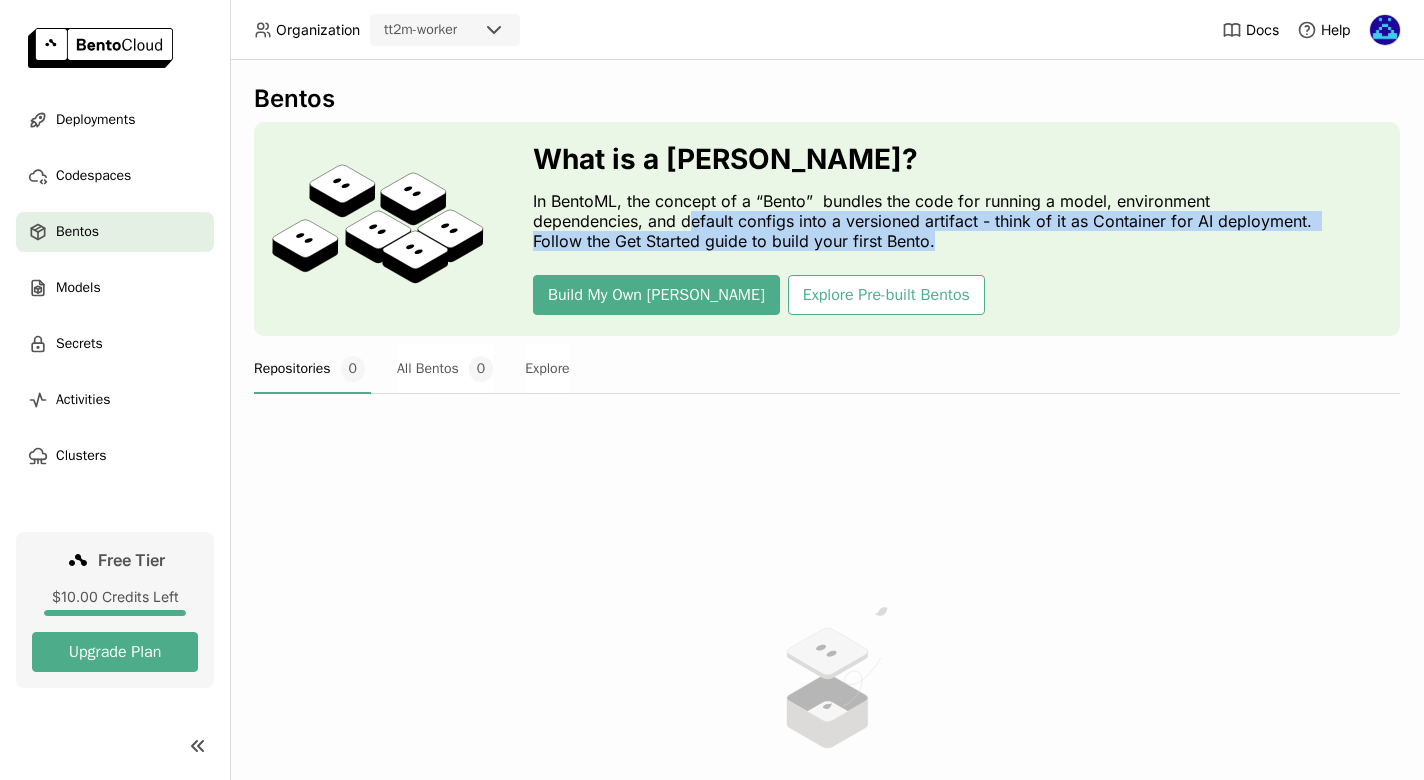 drag, startPoint x: 688, startPoint y: 221, endPoint x: 961, endPoint y: 232, distance: 273.22153 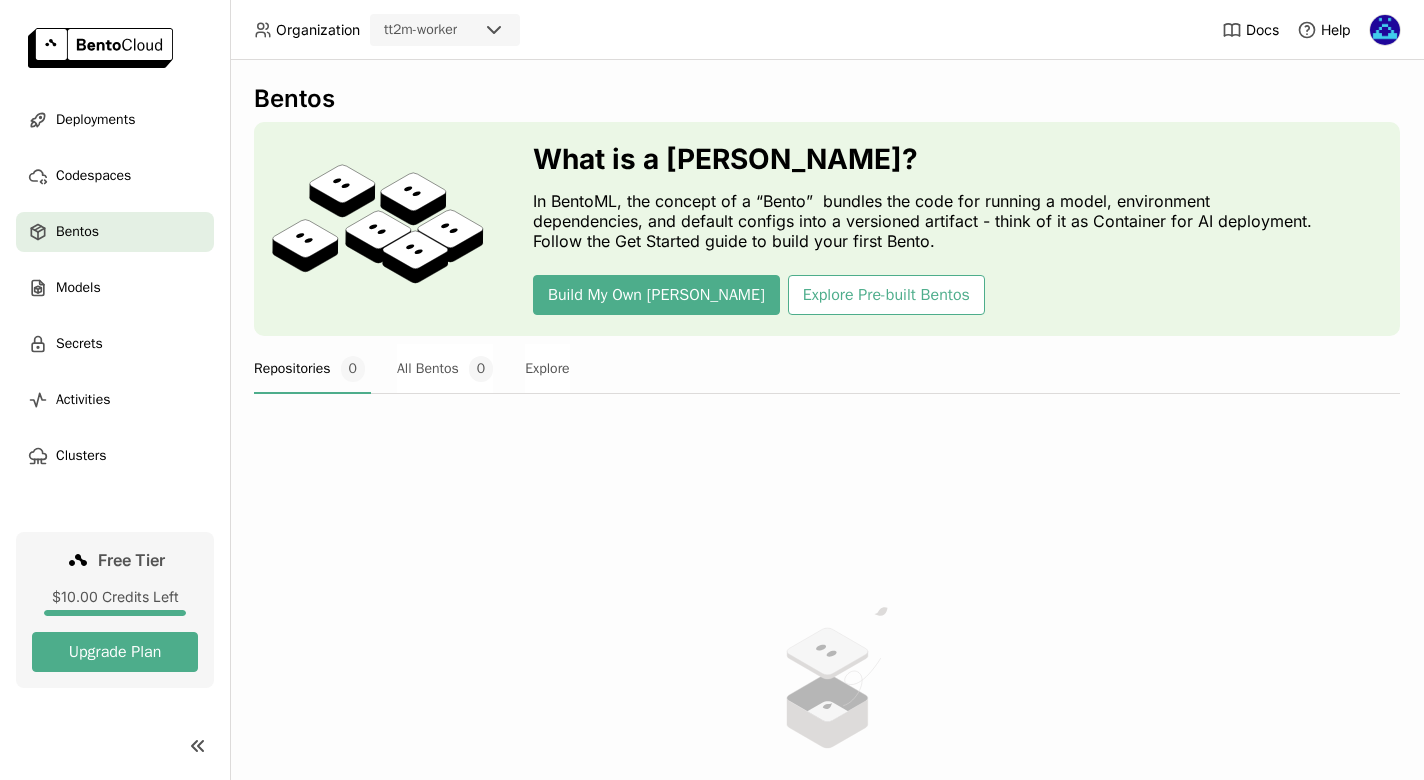 click on "In BentoML, the concept of a “Bento”  bundles the code for running a model, environment dependencies, and default configs into a versioned artifact - think of it as Container for AI deployment. Follow the Get Started guide to build your first Bento." at bounding box center [928, 221] 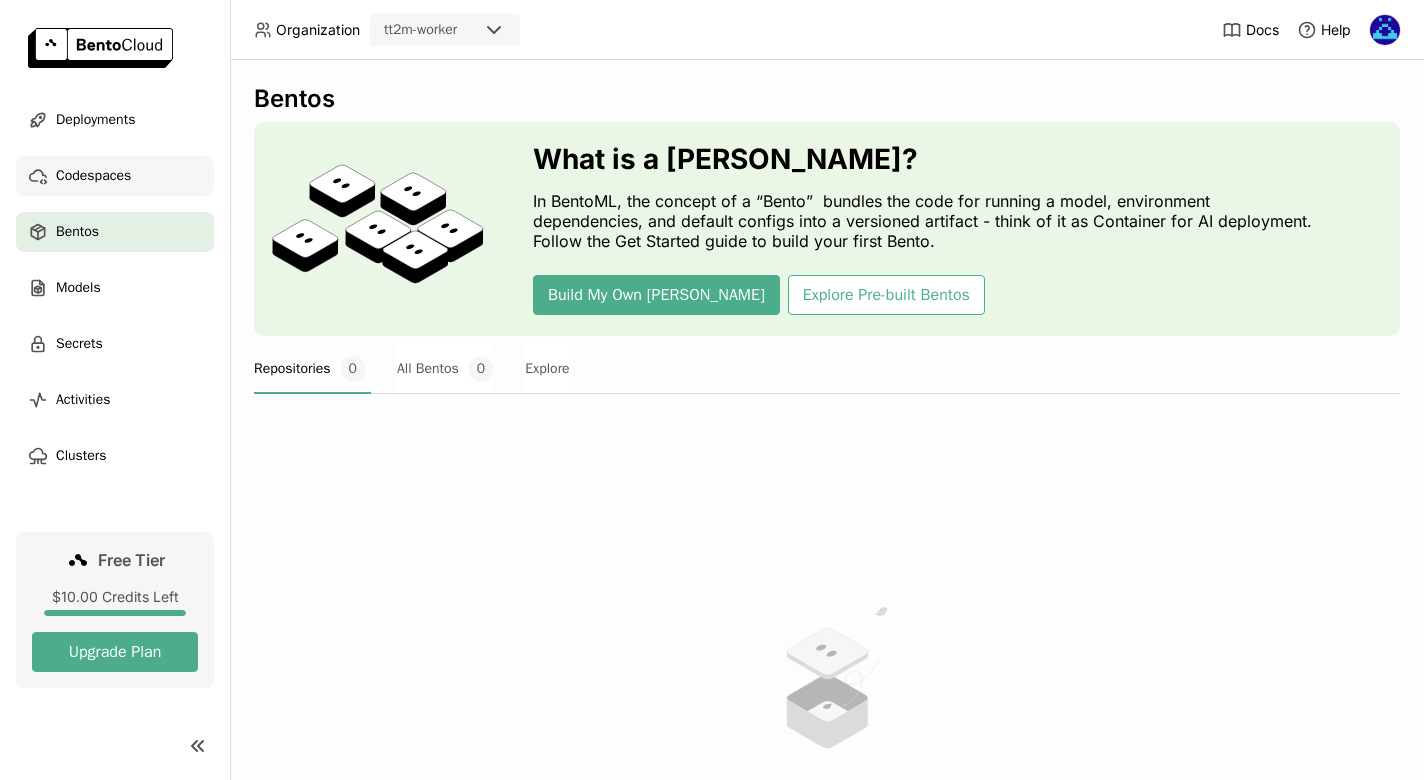 click on "Codespaces" at bounding box center (115, 176) 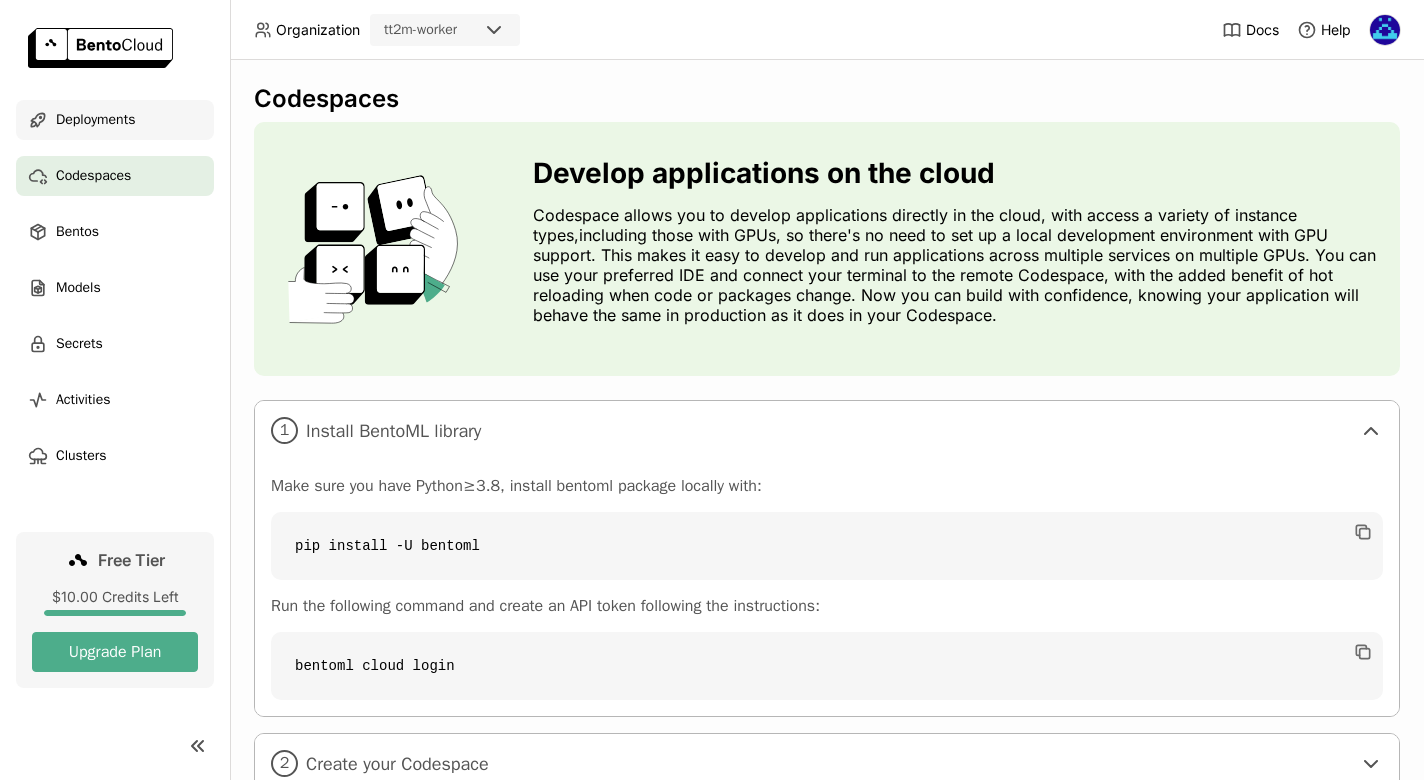 click on "Deployments" at bounding box center (115, 120) 